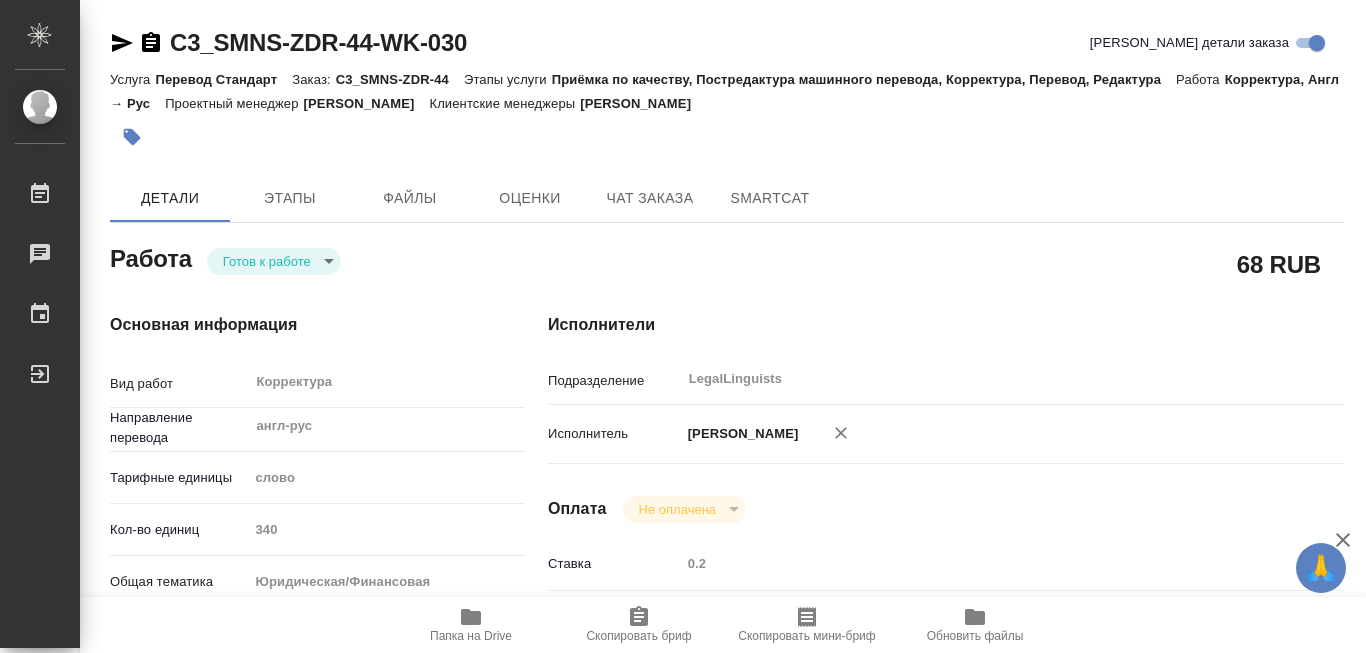 scroll, scrollTop: 0, scrollLeft: 0, axis: both 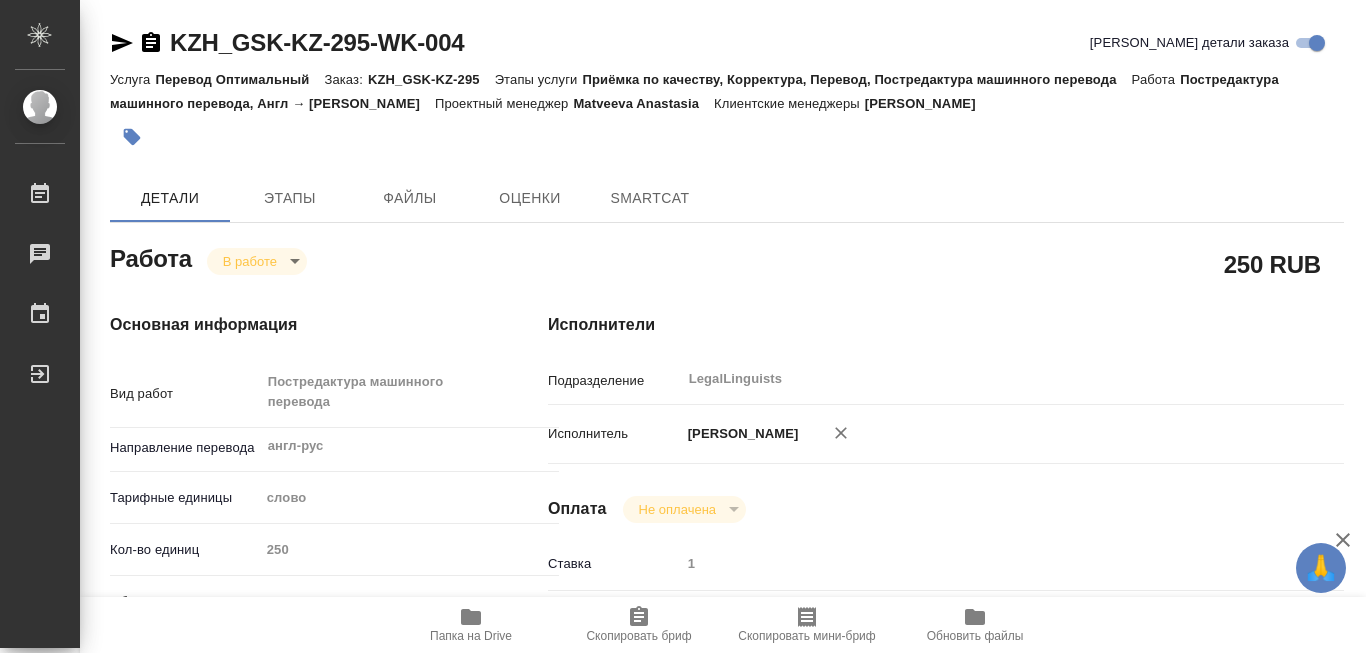 type on "x" 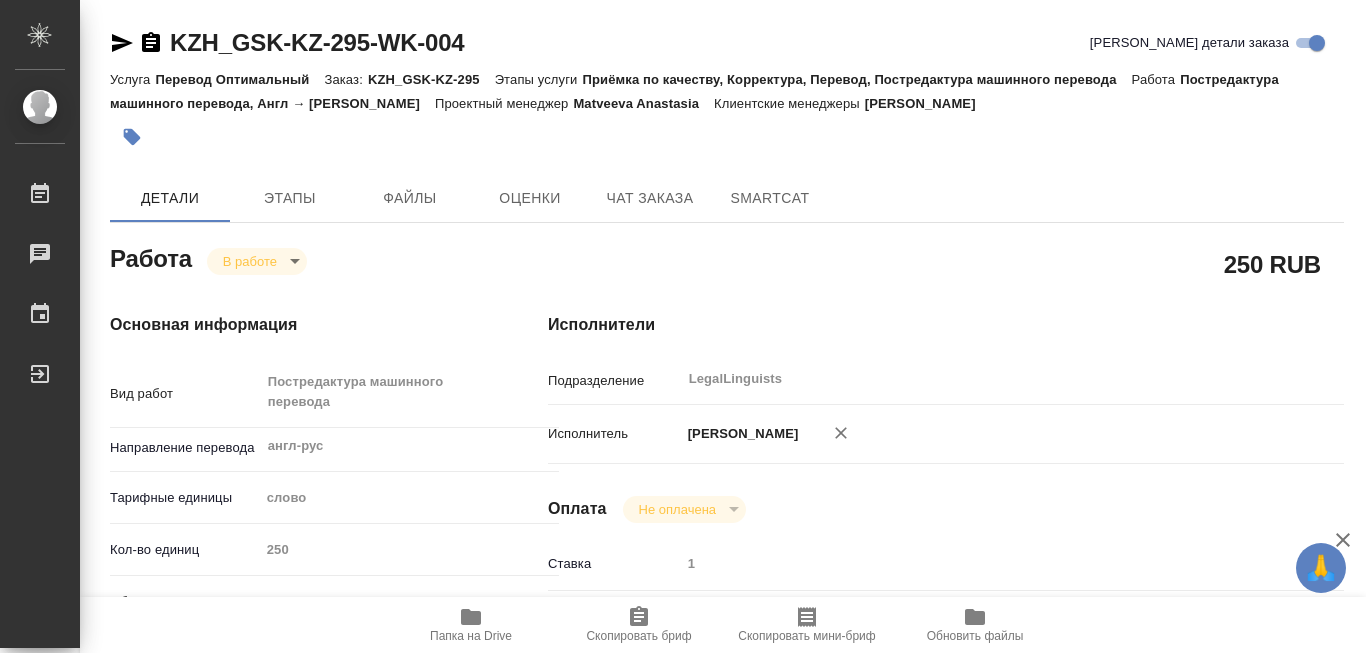 type on "x" 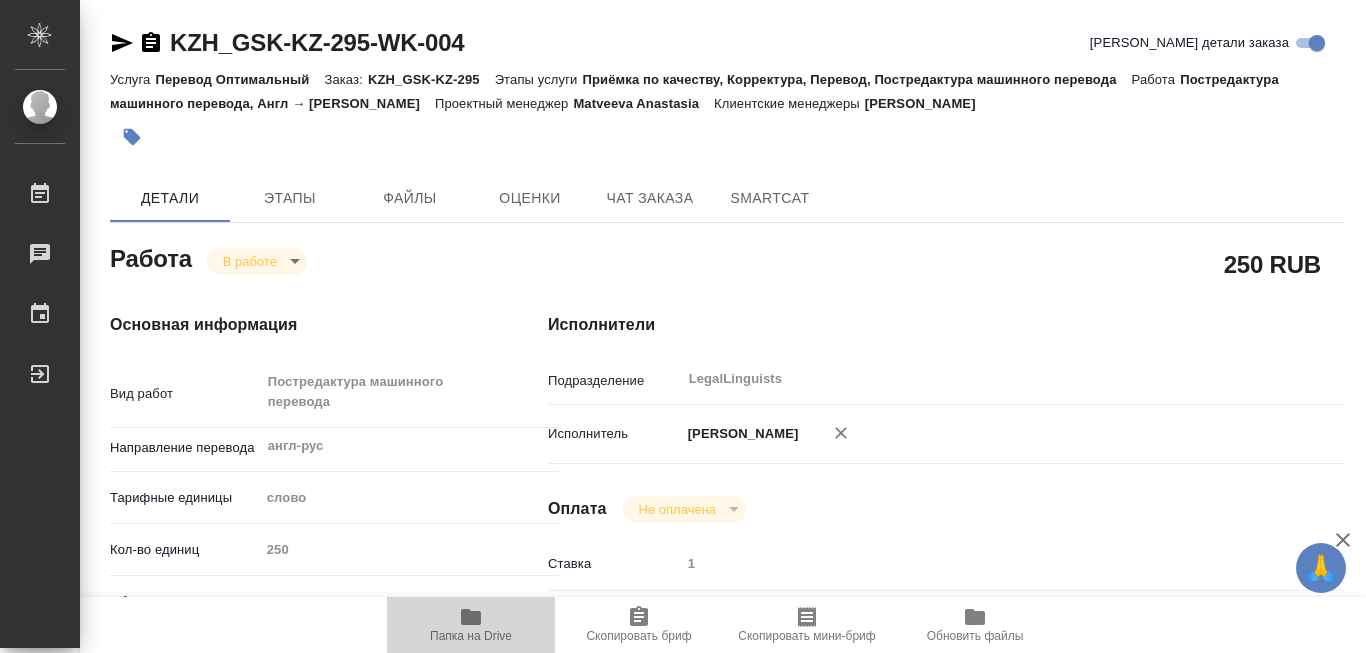 click 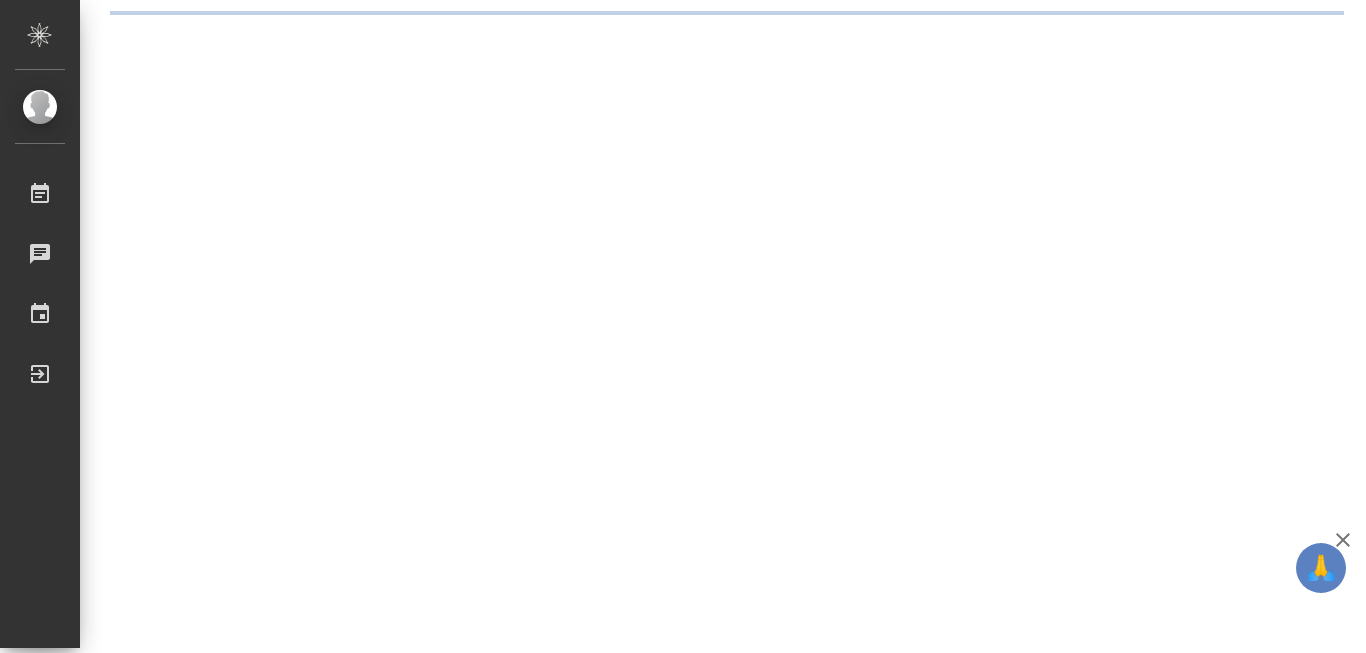 scroll, scrollTop: 0, scrollLeft: 0, axis: both 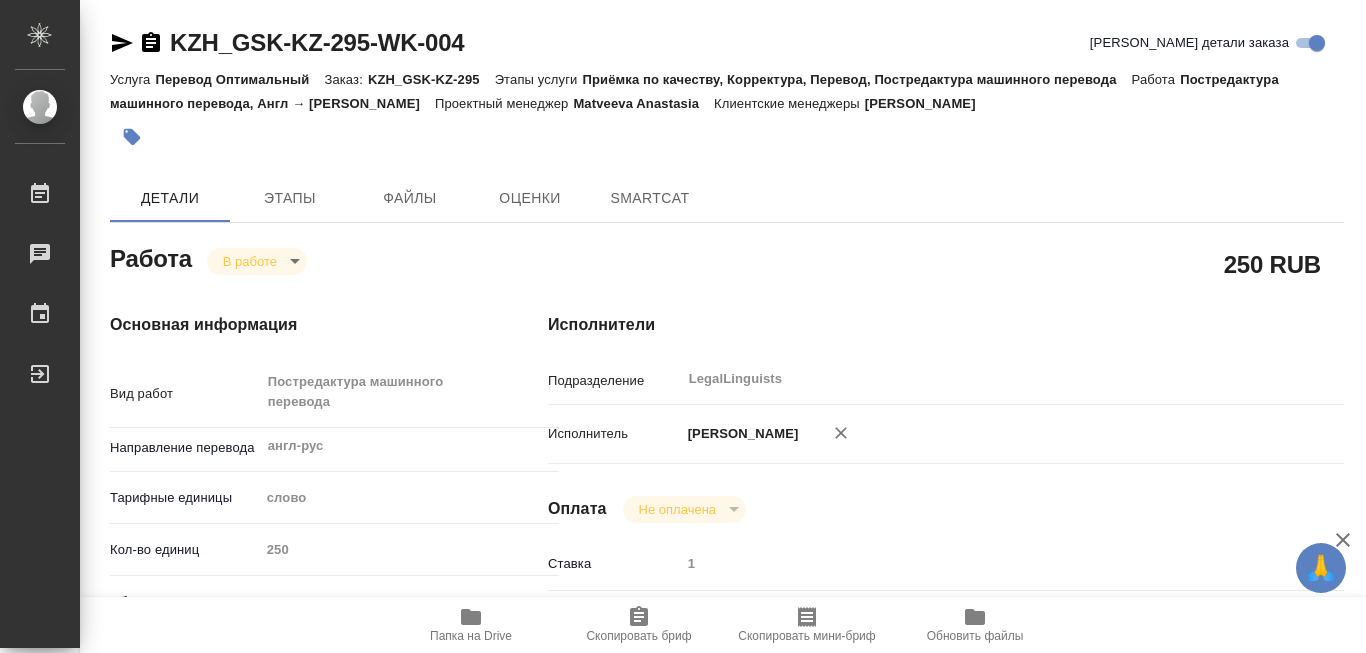 type on "x" 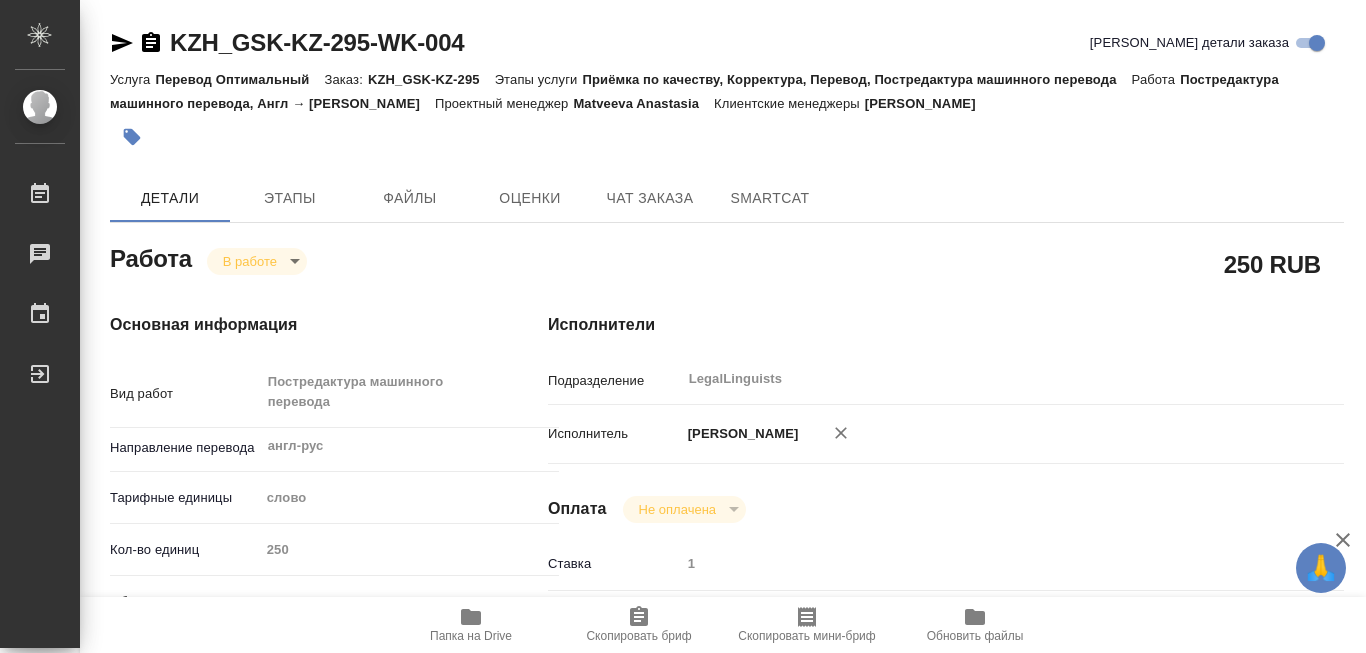 type on "x" 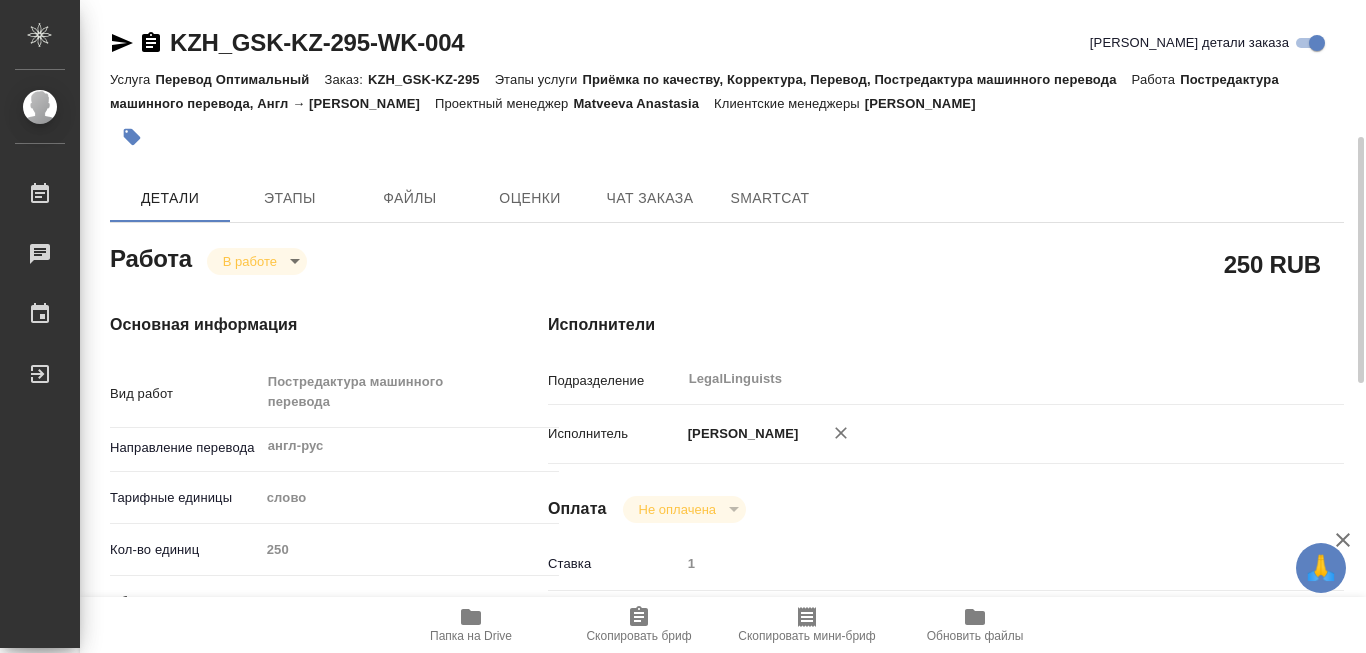 type on "x" 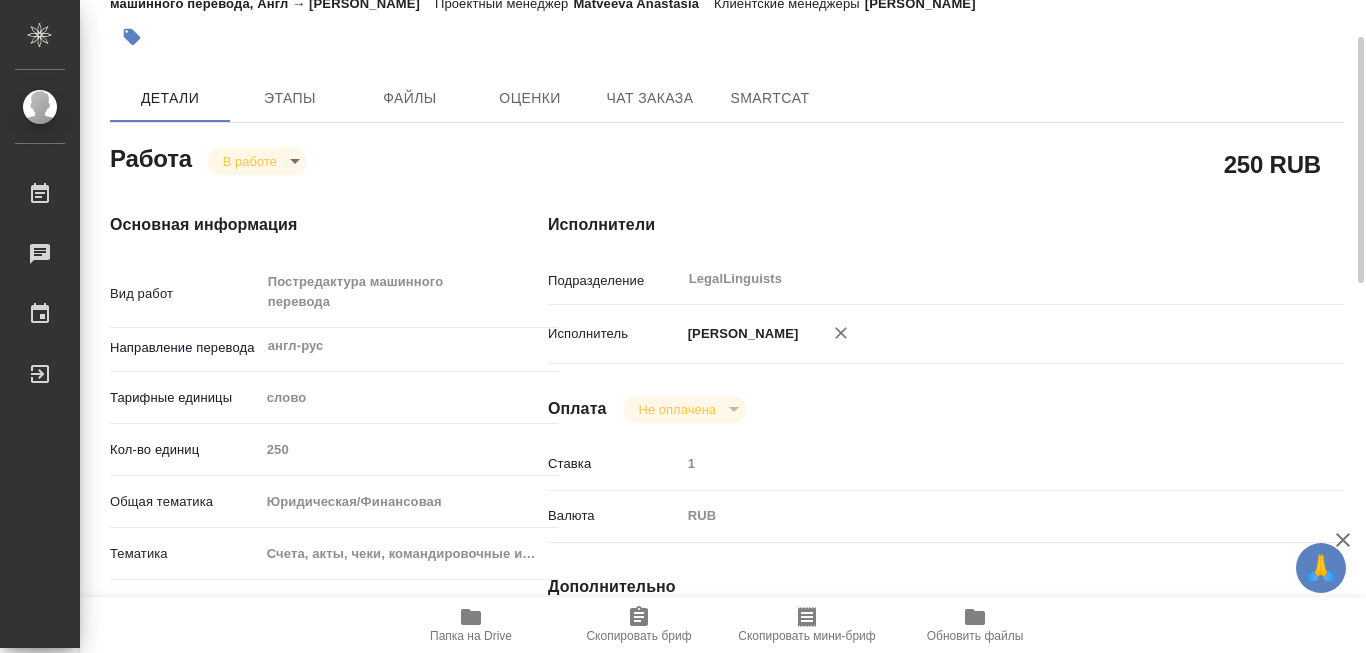 type on "x" 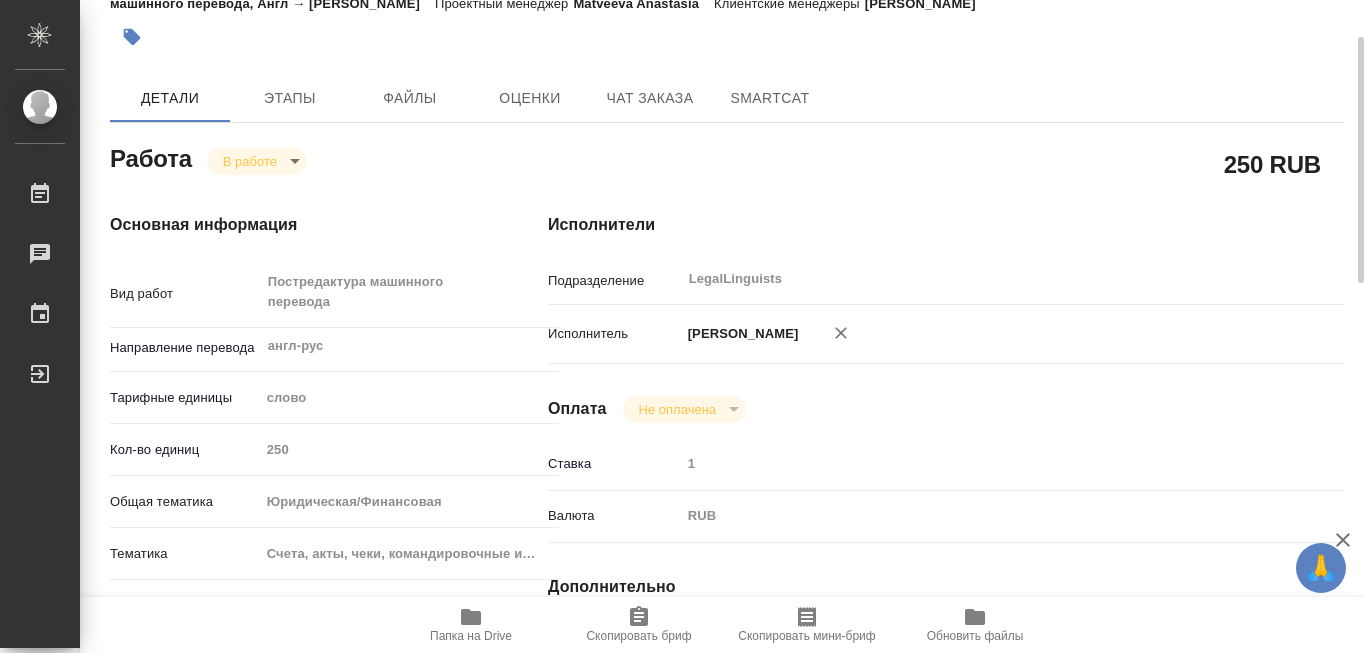 type on "x" 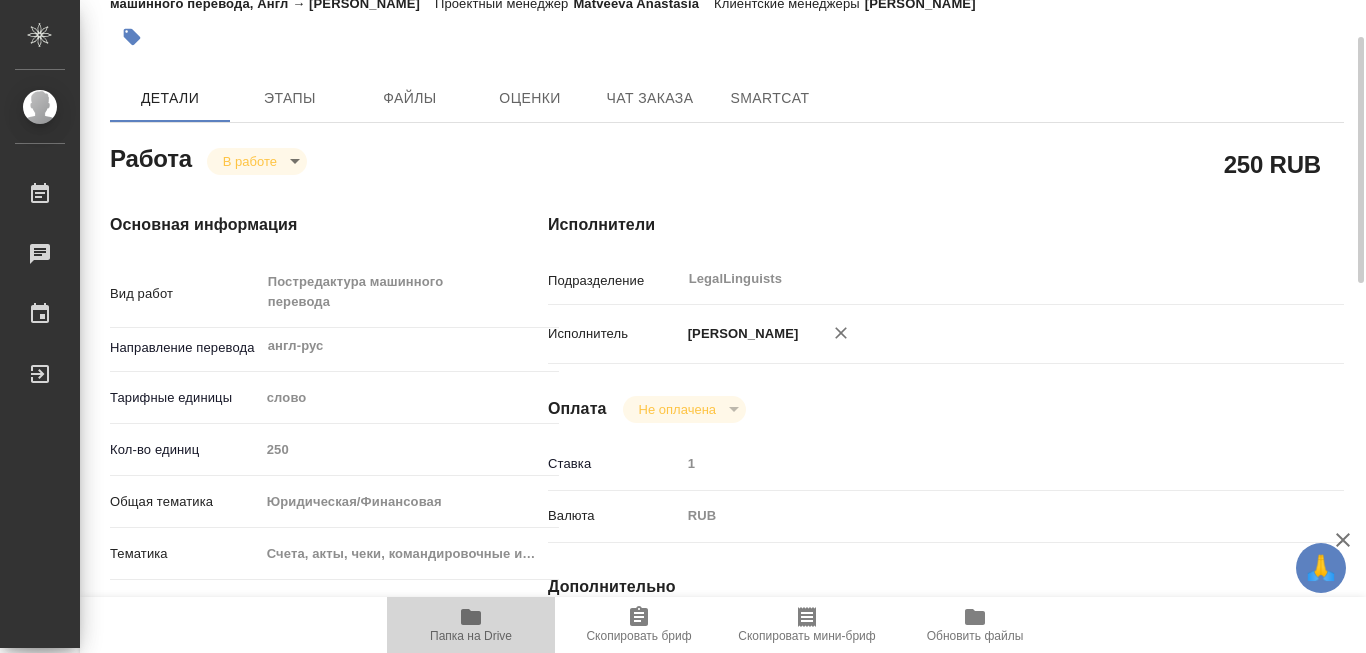 click 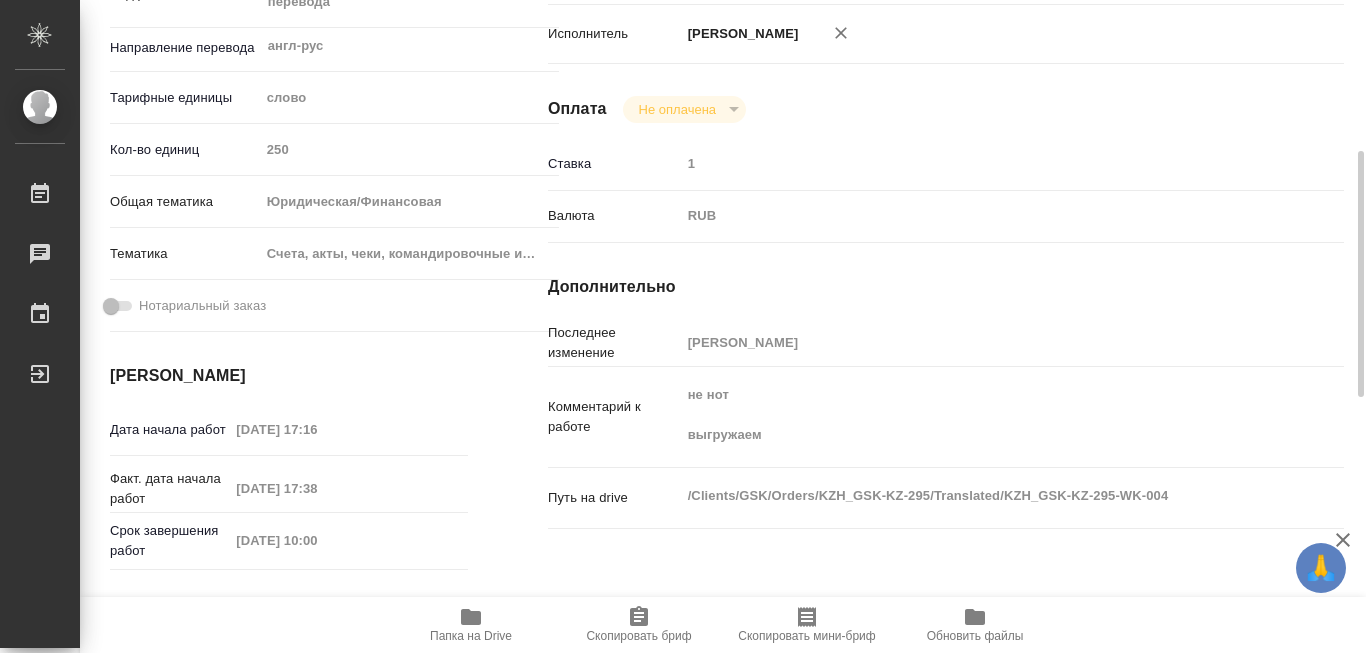 scroll, scrollTop: 200, scrollLeft: 0, axis: vertical 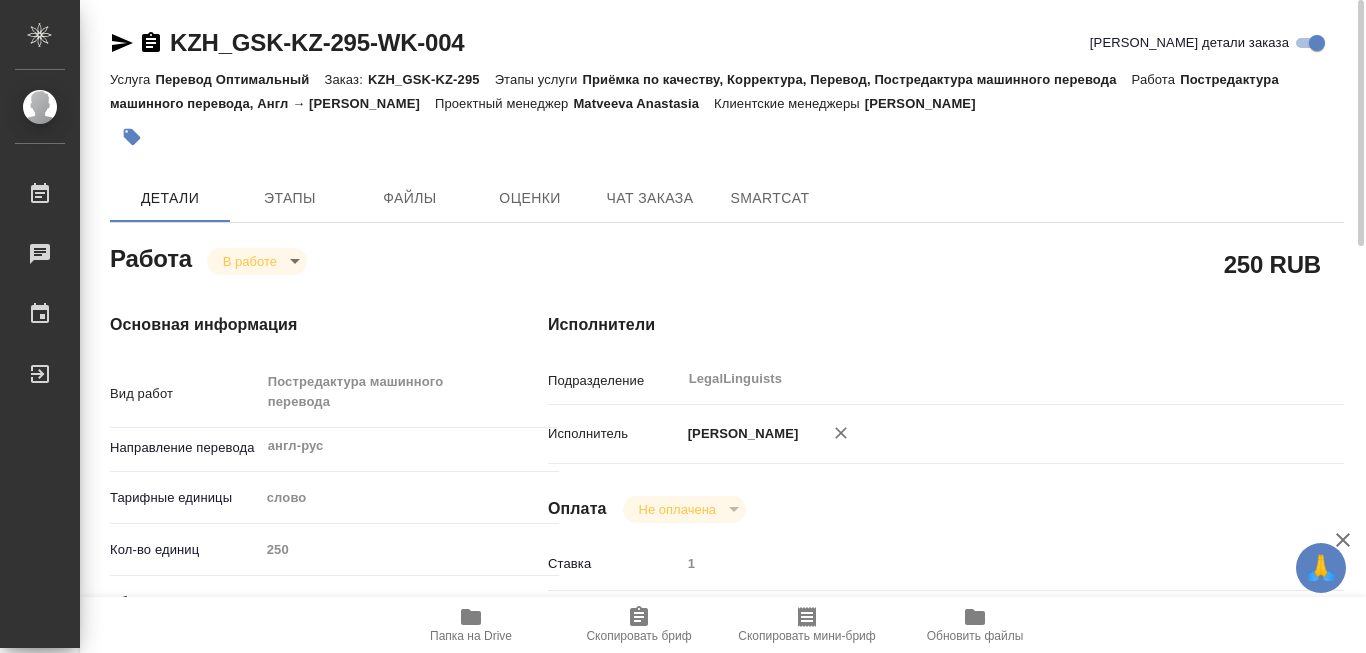 click on "Юридическая/Финансовая" at bounding box center (410, 602) 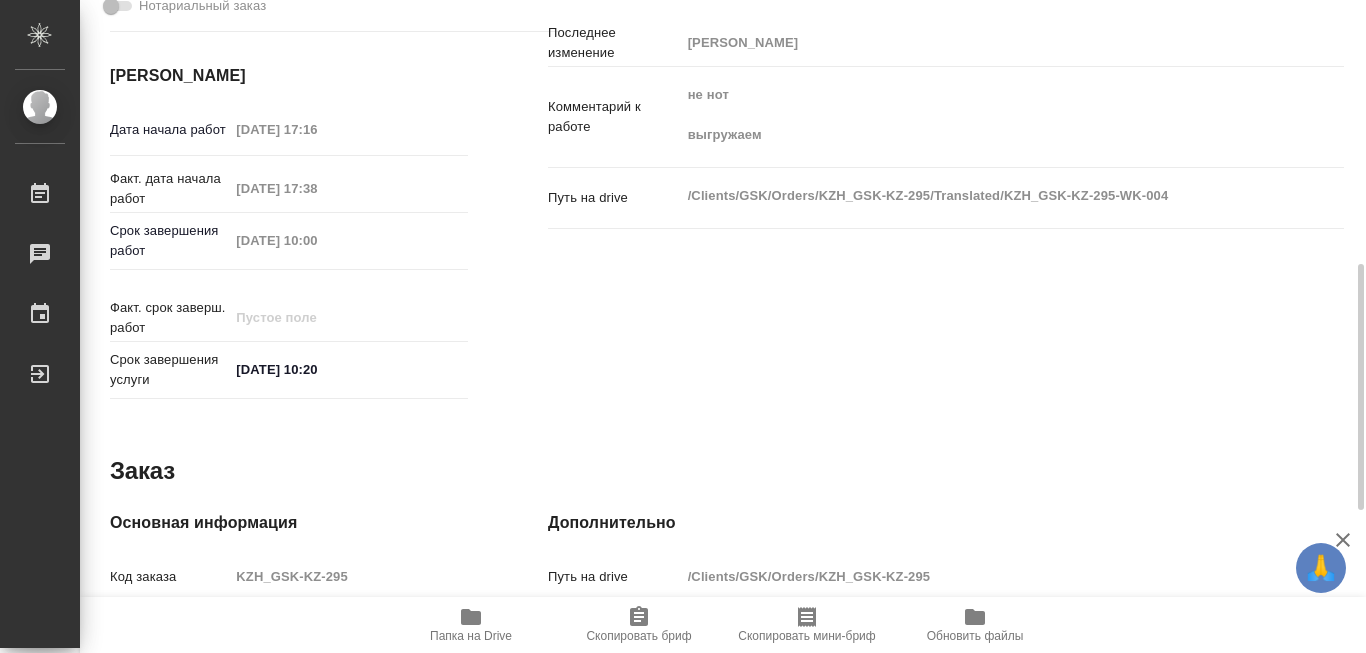 scroll, scrollTop: 800, scrollLeft: 0, axis: vertical 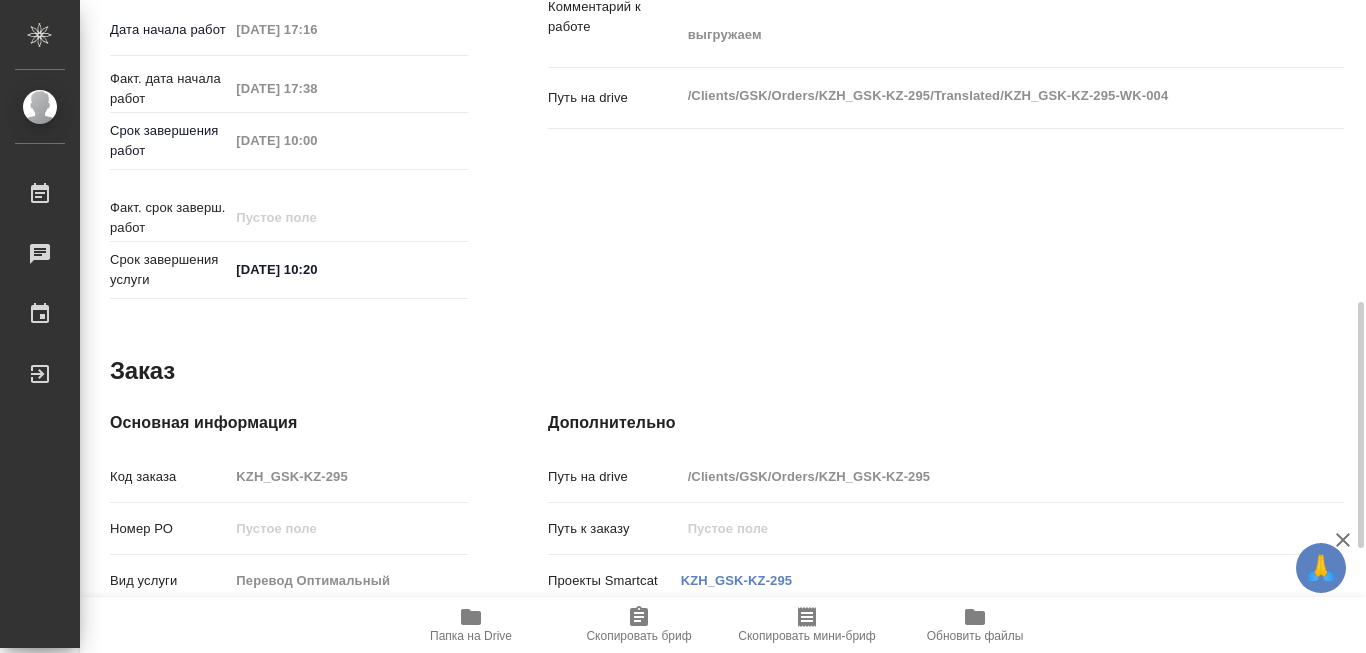 drag, startPoint x: 815, startPoint y: 463, endPoint x: 833, endPoint y: 460, distance: 18.248287 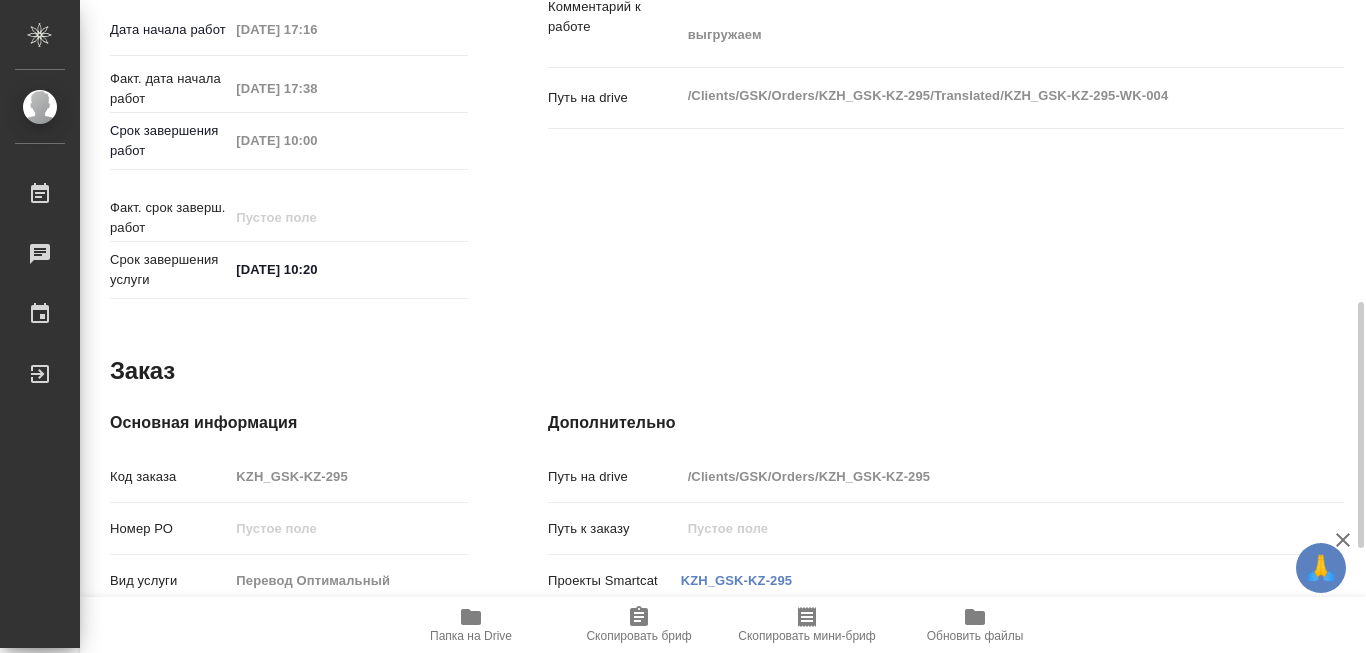 drag, startPoint x: 817, startPoint y: 460, endPoint x: 935, endPoint y: 464, distance: 118.06778 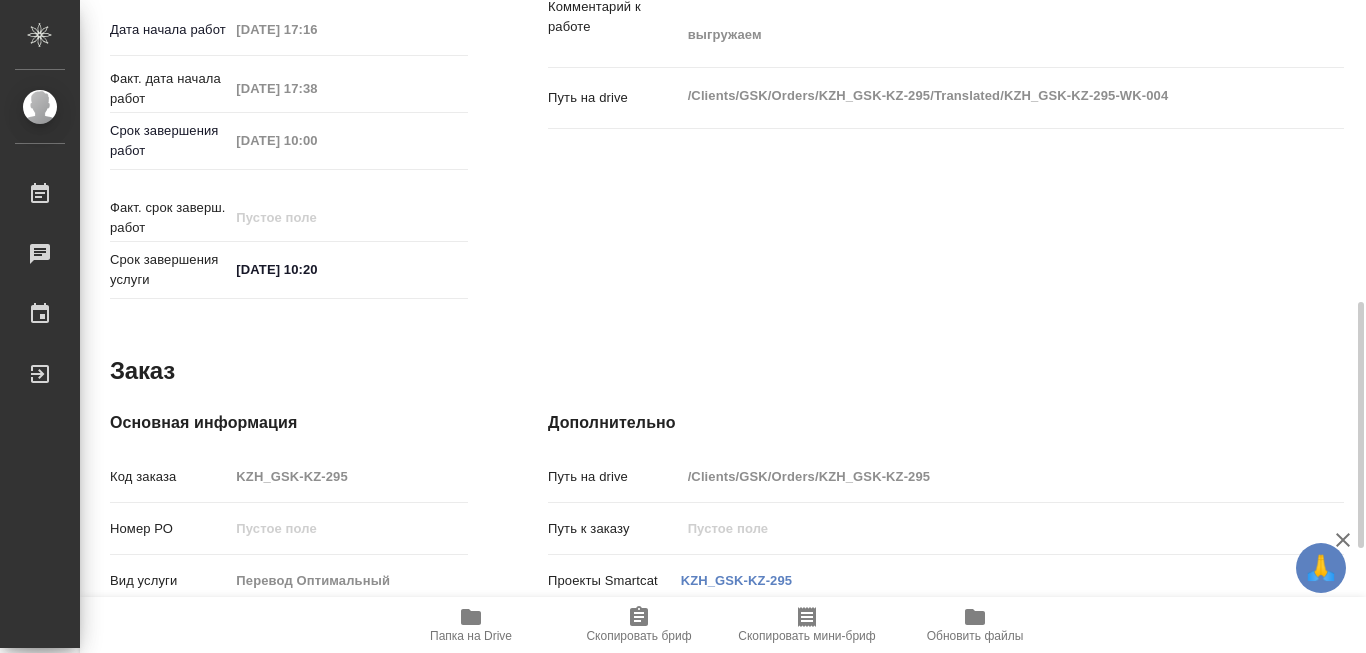click on "/Clients/GSK/Orders/KZH_GSK-KZ-295" at bounding box center (979, 476) 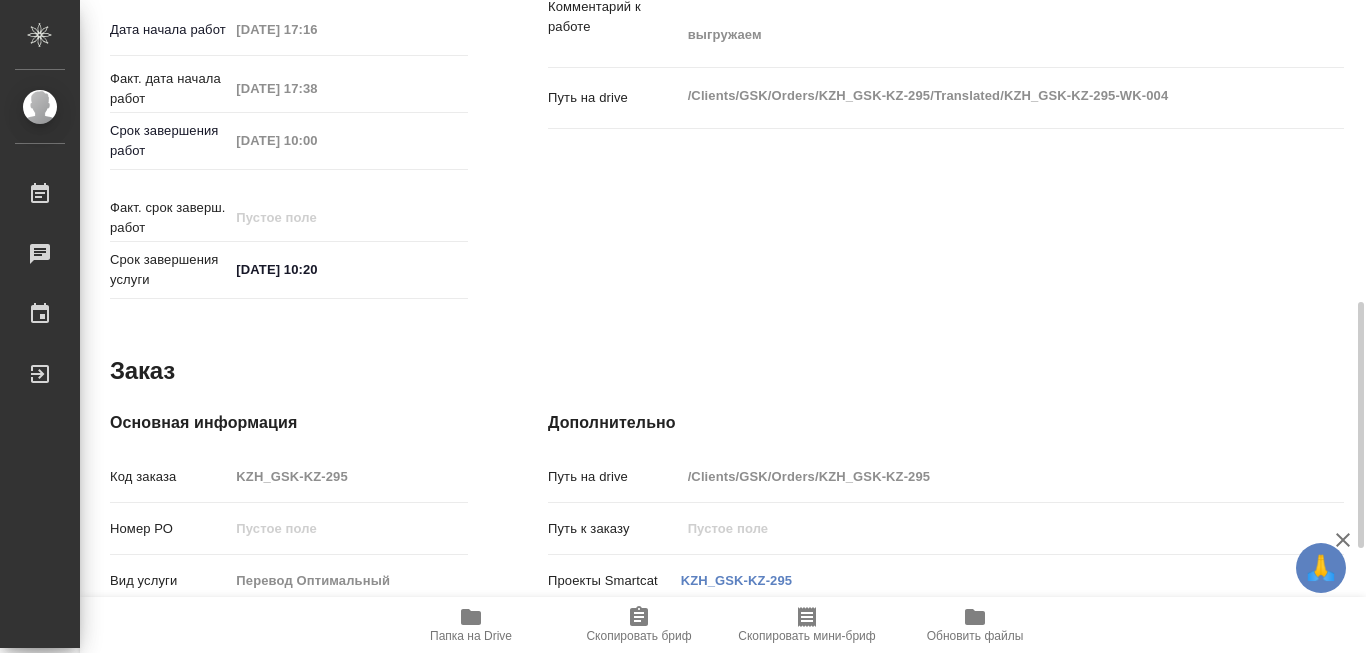 drag, startPoint x: 816, startPoint y: 463, endPoint x: 932, endPoint y: 469, distance: 116.15507 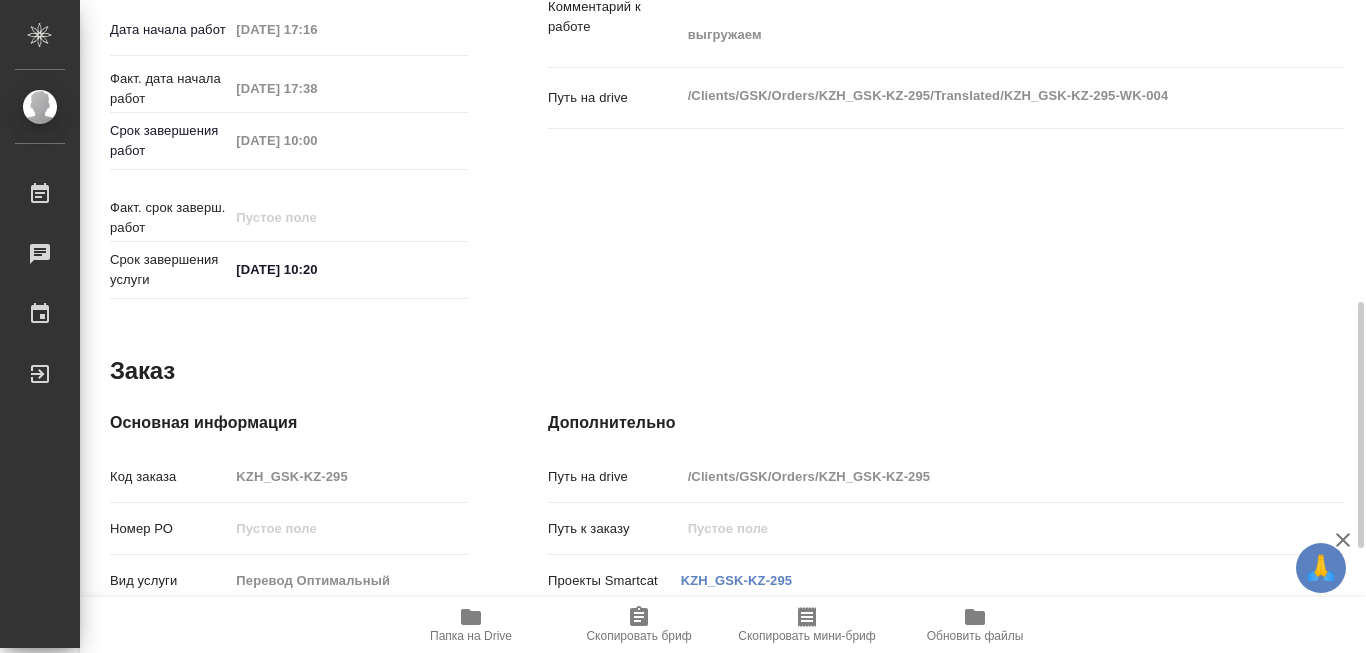 click on "/Clients/GSK/Orders/KZH_GSK-KZ-295" at bounding box center [979, 476] 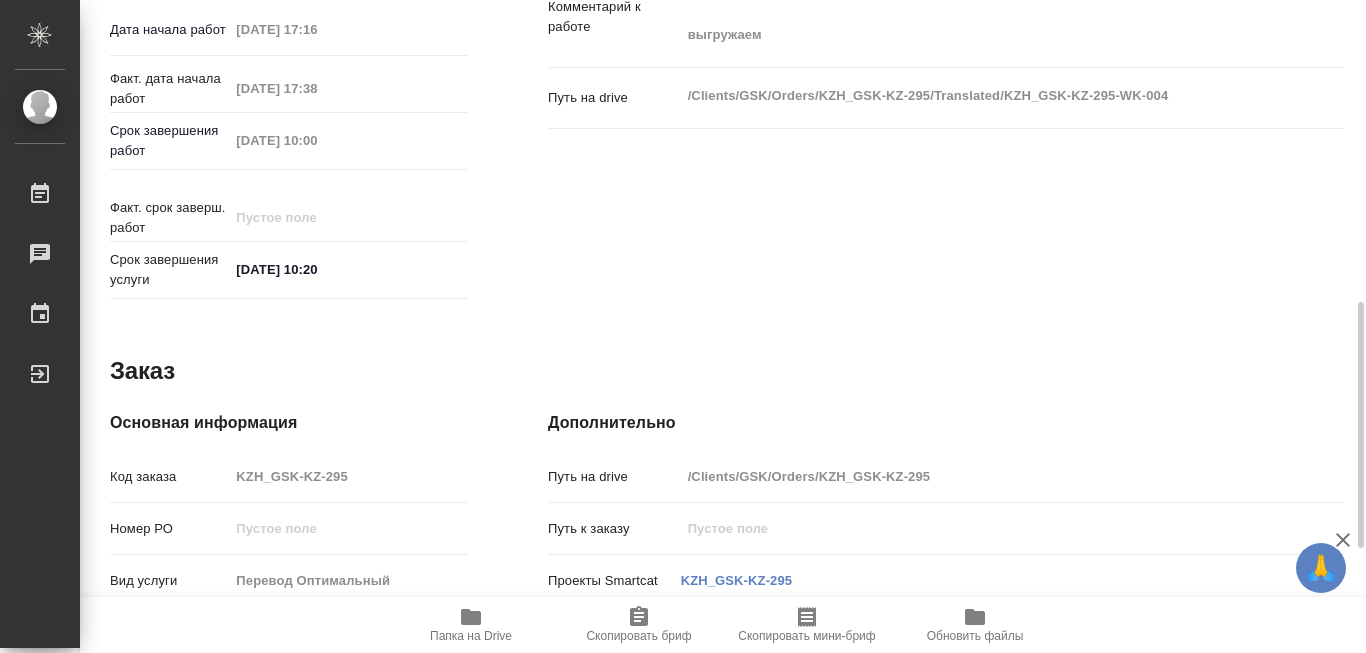 drag, startPoint x: 815, startPoint y: 461, endPoint x: 1095, endPoint y: 483, distance: 280.86295 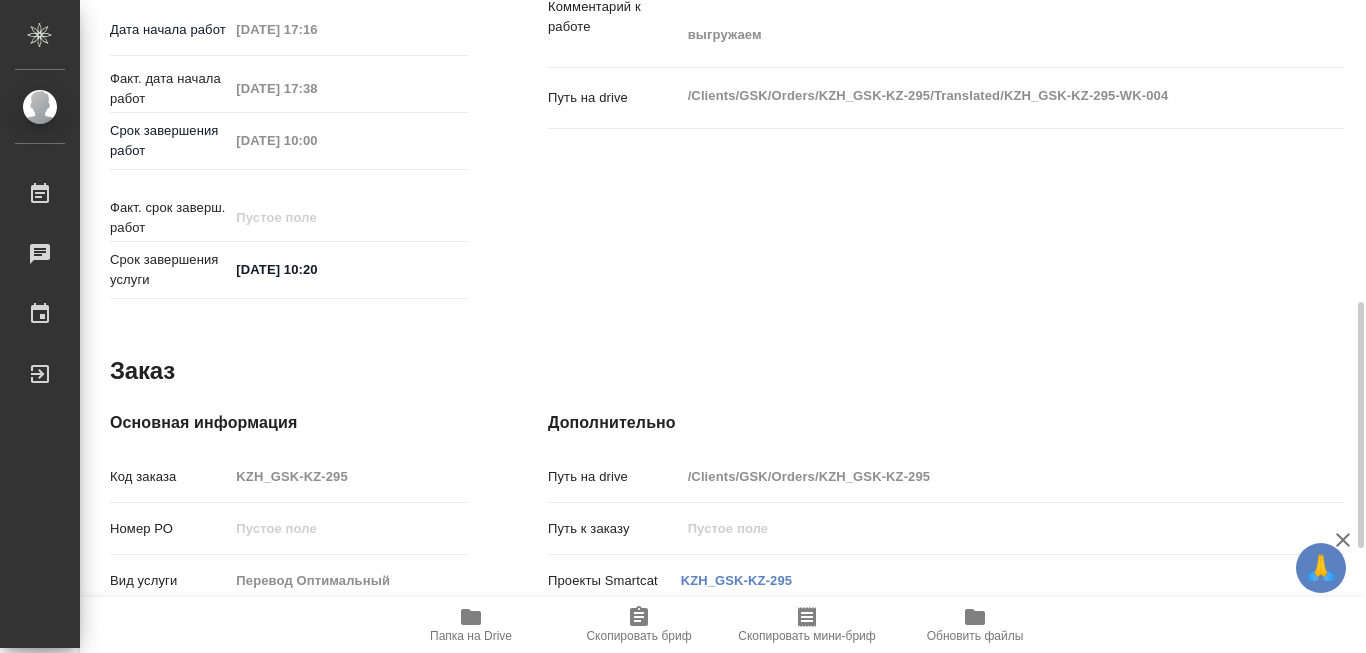 click on "Путь на drive /Clients/GSK/Orders/KZH_GSK-KZ-295" at bounding box center (946, 485) 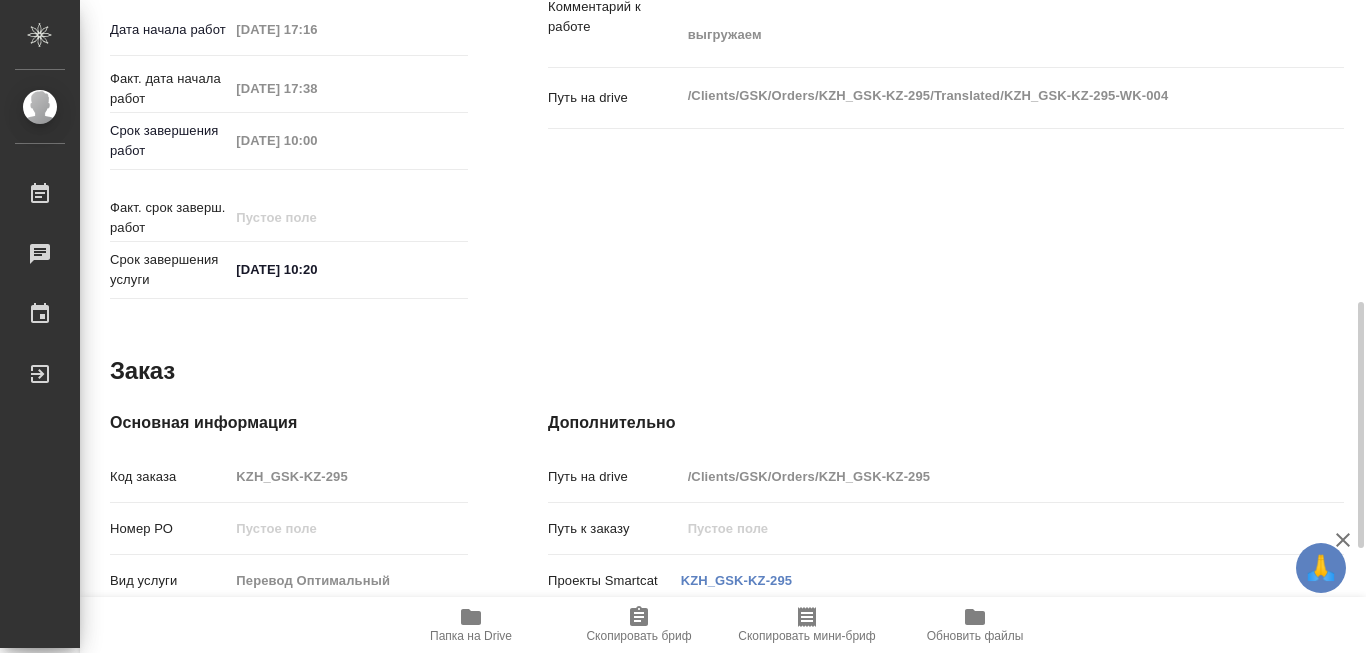 click on "Путь на drive /Clients/GSK/Orders/KZH_GSK-KZ-295" at bounding box center [946, 476] 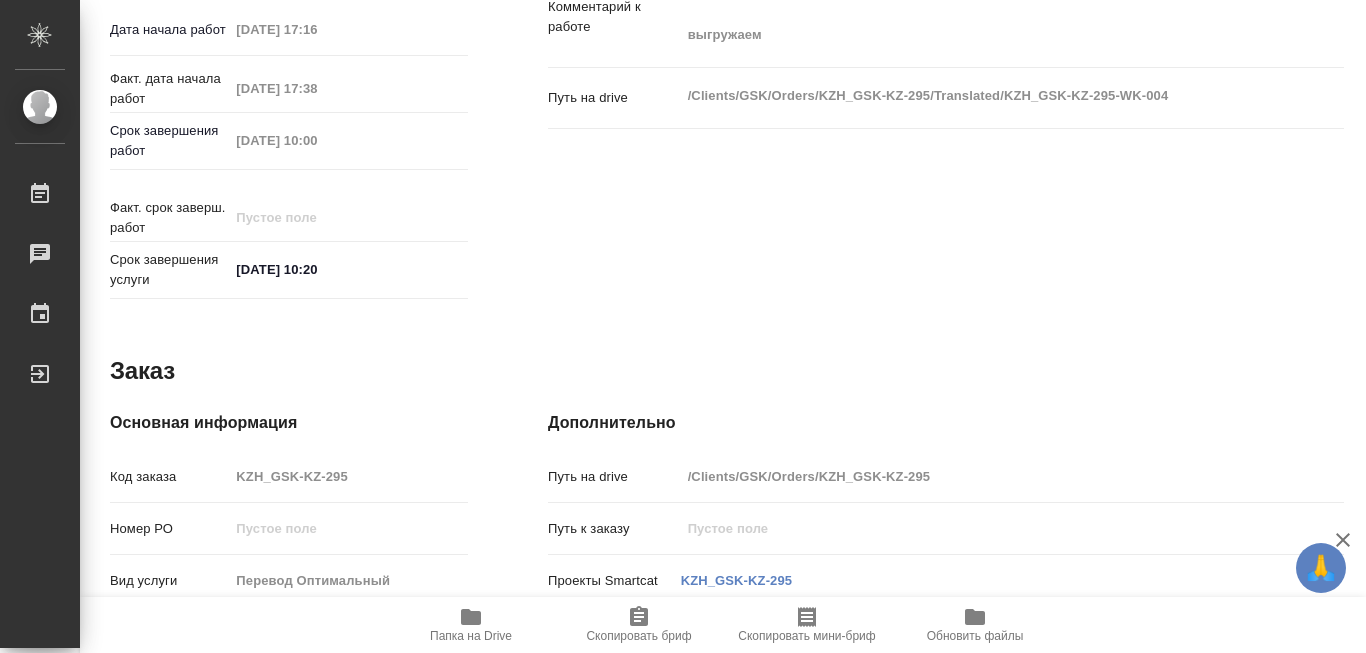 type on "x" 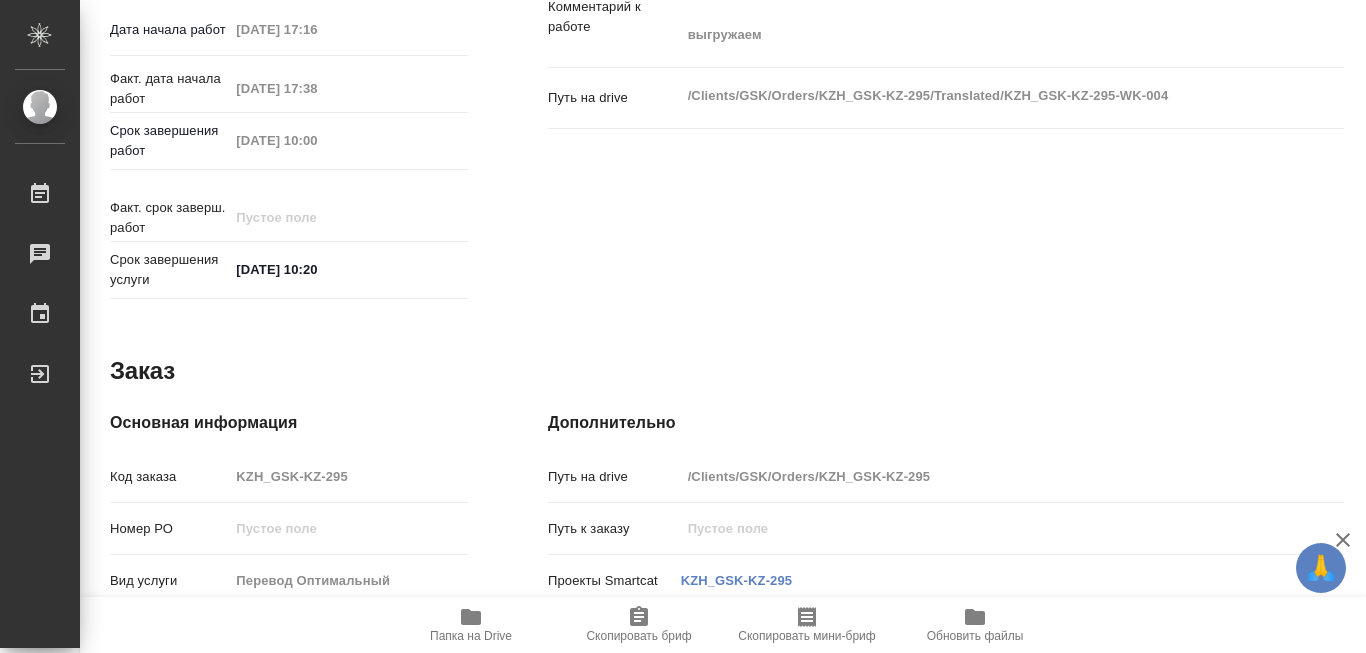 type on "x" 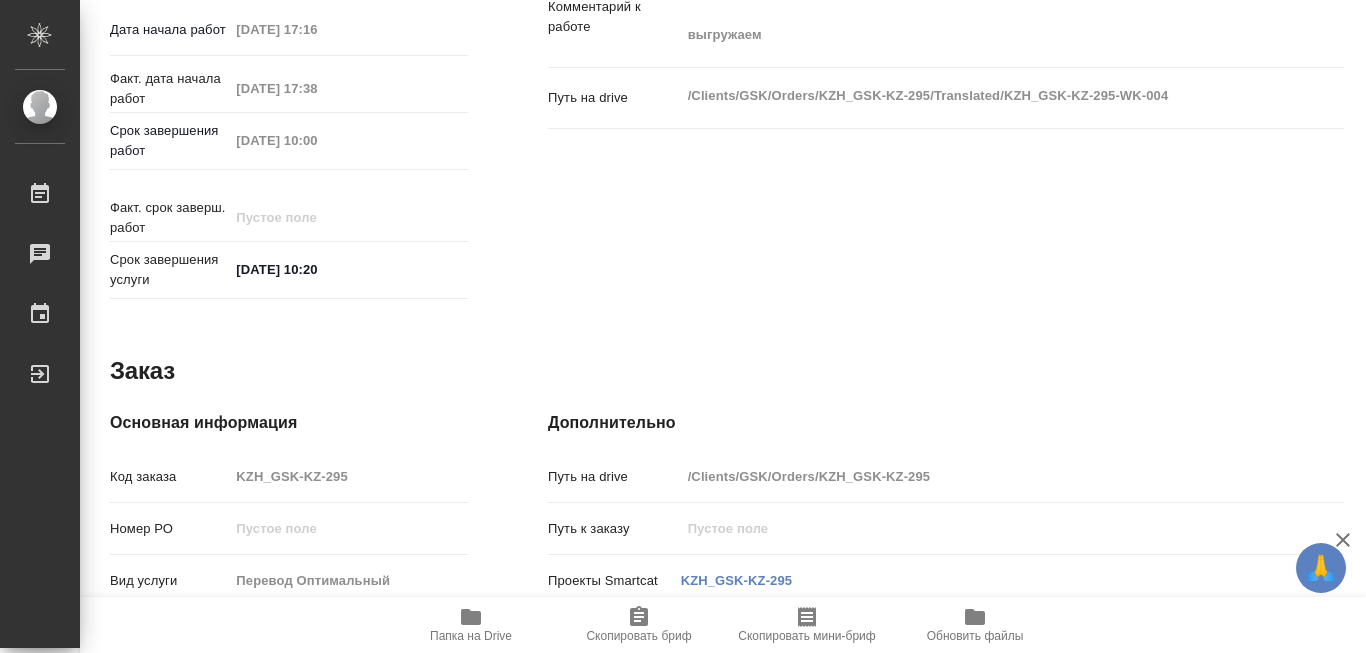 scroll, scrollTop: 1000, scrollLeft: 0, axis: vertical 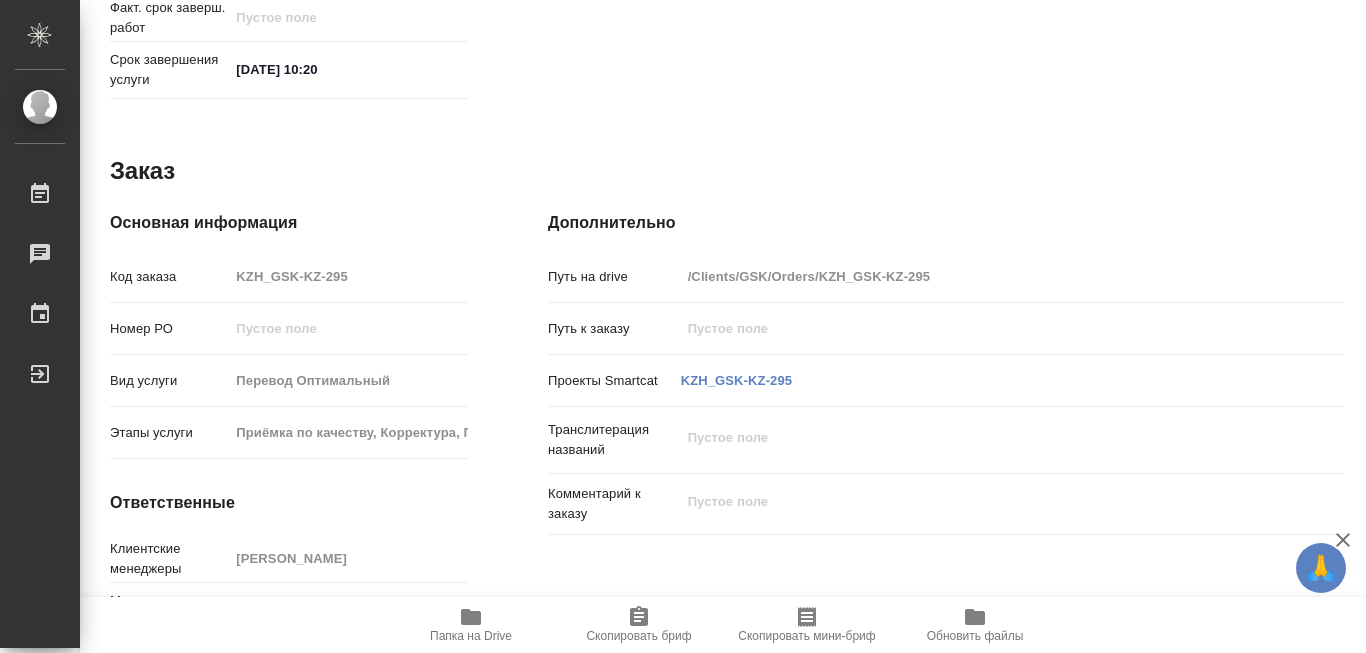drag, startPoint x: 812, startPoint y: 264, endPoint x: 825, endPoint y: 263, distance: 13.038404 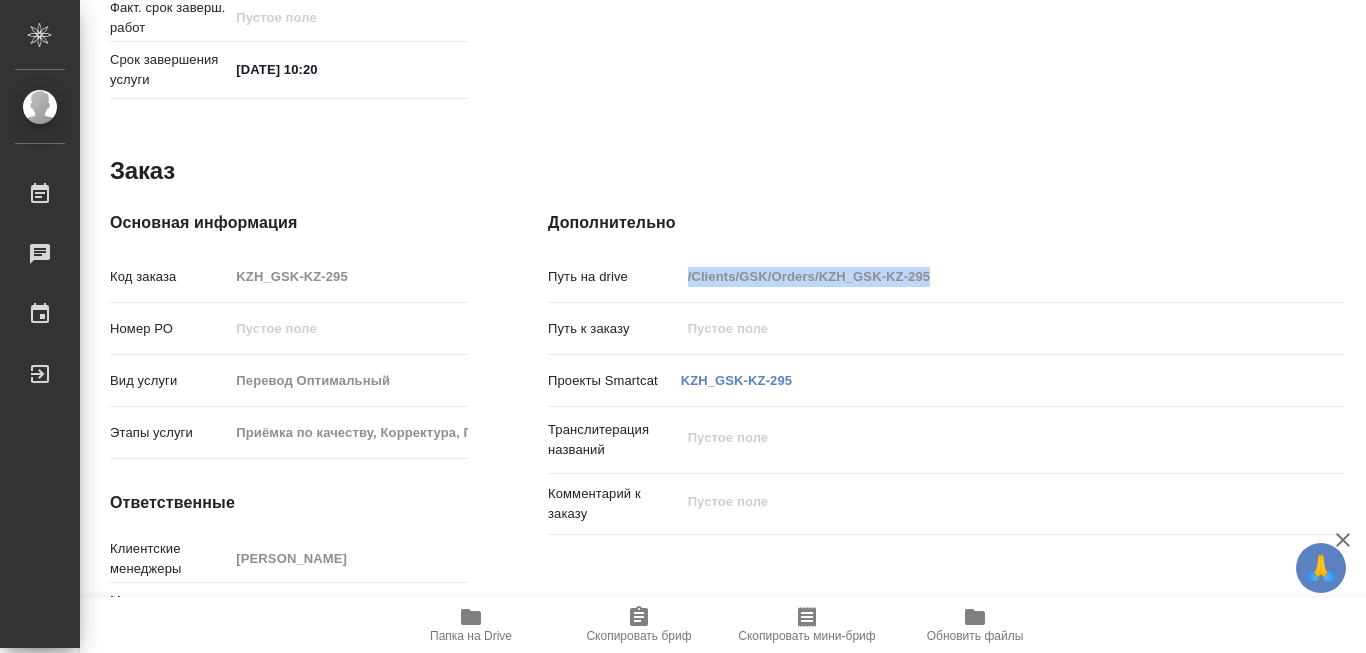 click on "Путь на drive /Clients/GSK/Orders/KZH_GSK-KZ-295" at bounding box center [946, 285] 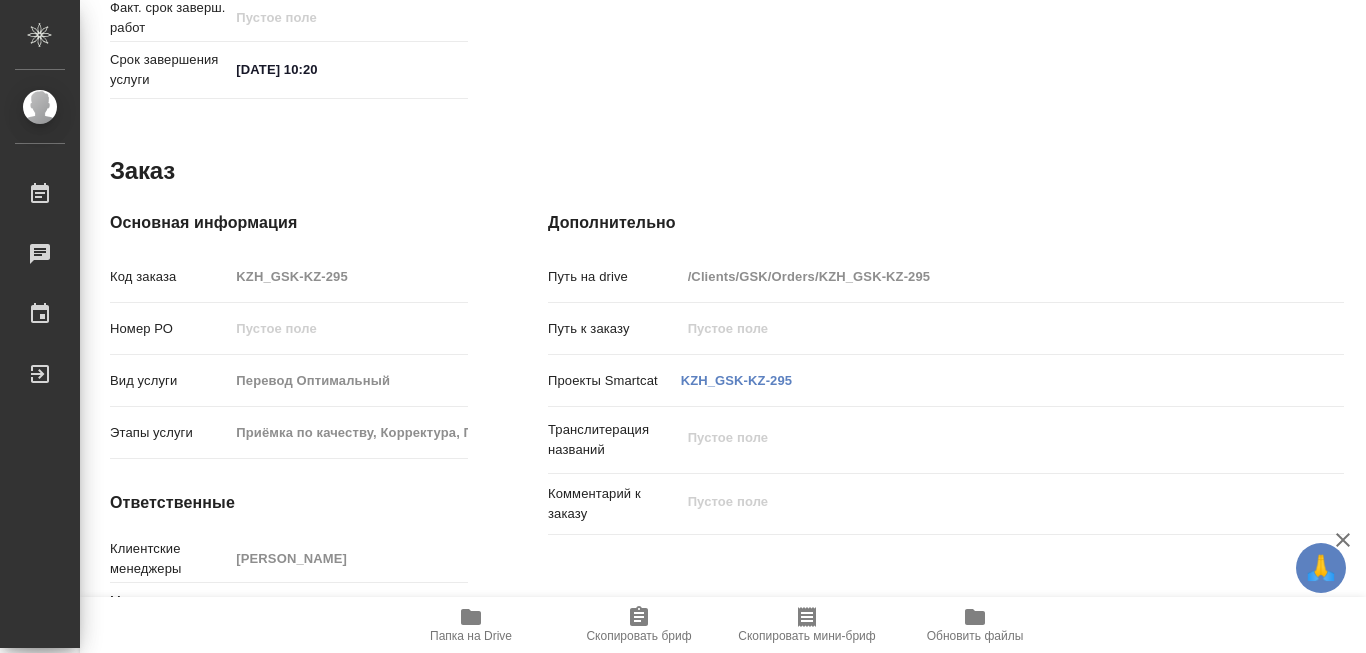 click on "/Clients/GSK/Orders/KZH_GSK-KZ-295" at bounding box center [979, 276] 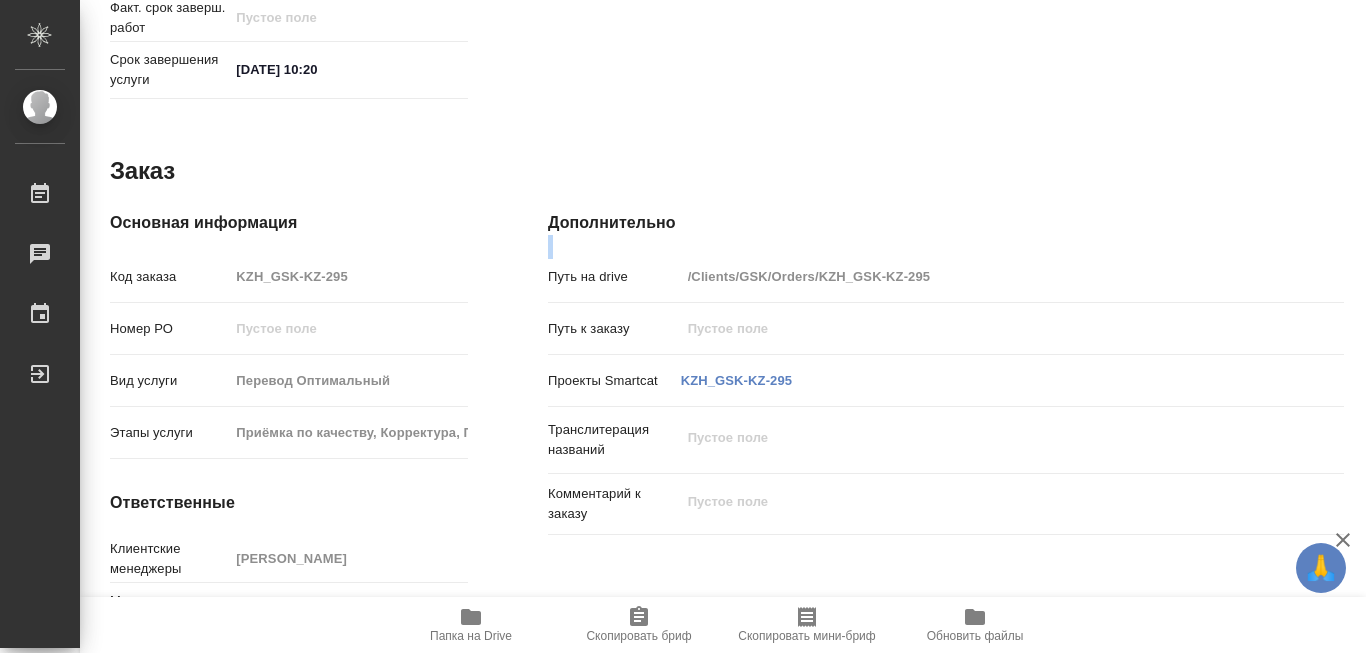click on "Дополнительно Путь на drive /Clients/GSK/Orders/KZH_GSK-KZ-295 Путь к заказу Проекты Smartcat KZH_GSK-KZ-295 Транслитерация названий x Комментарий к заказу x" at bounding box center [946, 453] 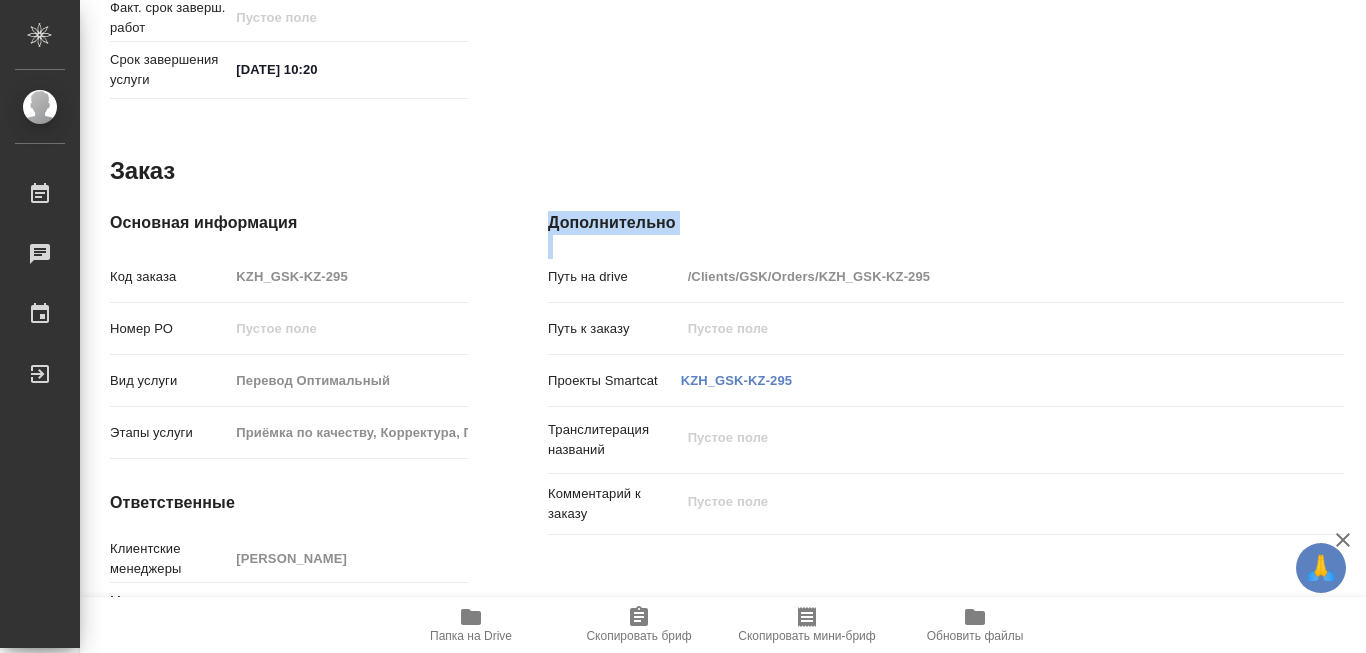 click on "/Clients/GSK/Orders/KZH_GSK-KZ-295" at bounding box center (979, 276) 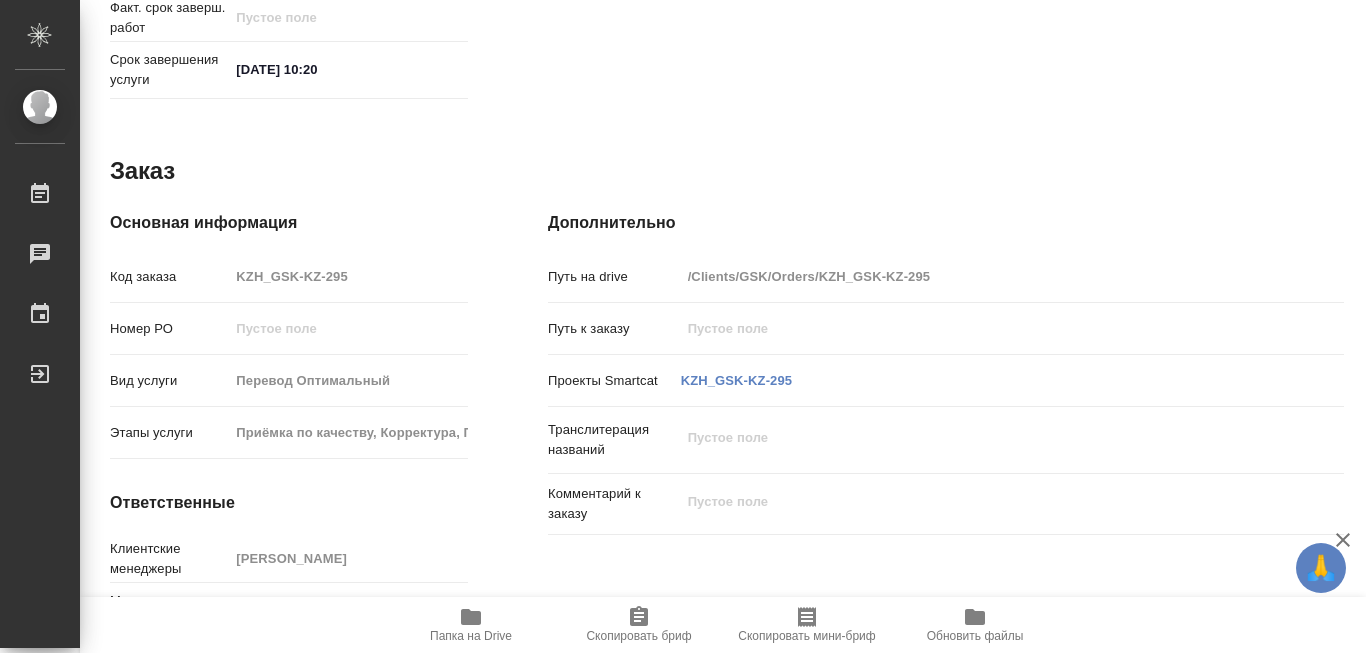 drag, startPoint x: 815, startPoint y: 262, endPoint x: 878, endPoint y: 261, distance: 63.007935 